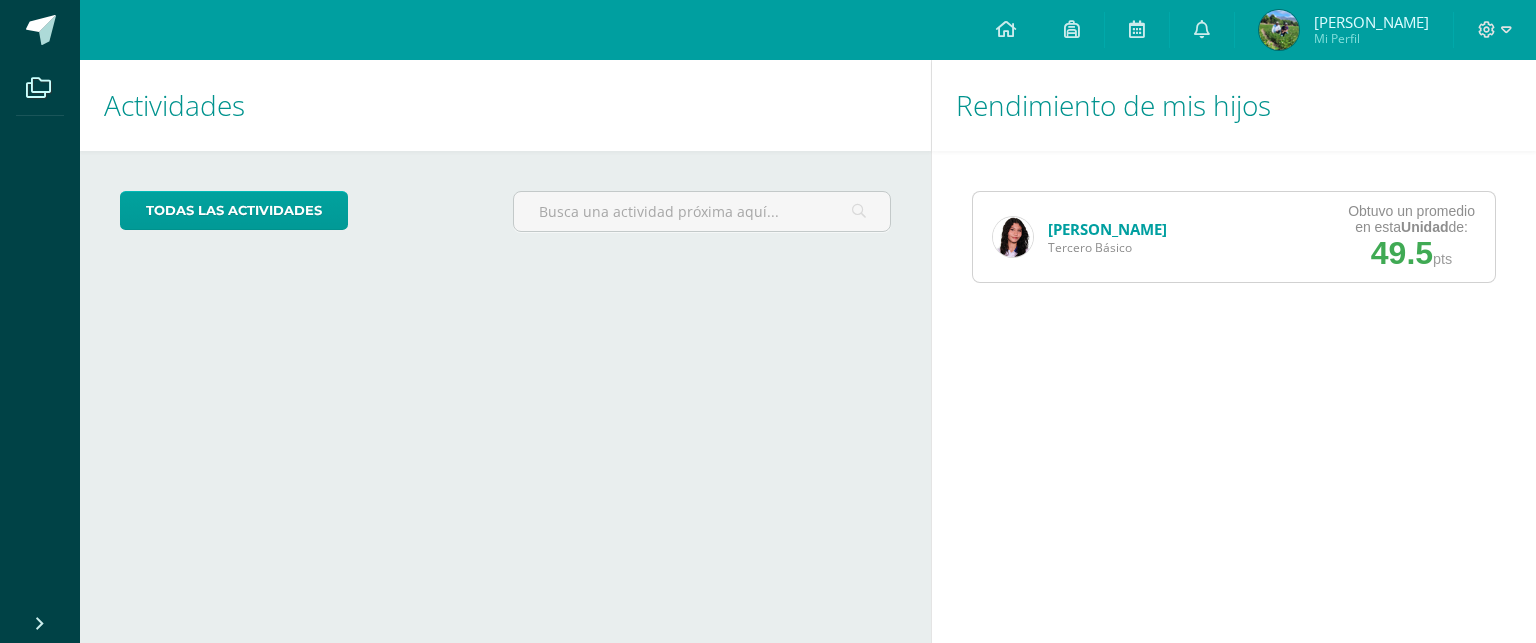 scroll, scrollTop: 0, scrollLeft: 0, axis: both 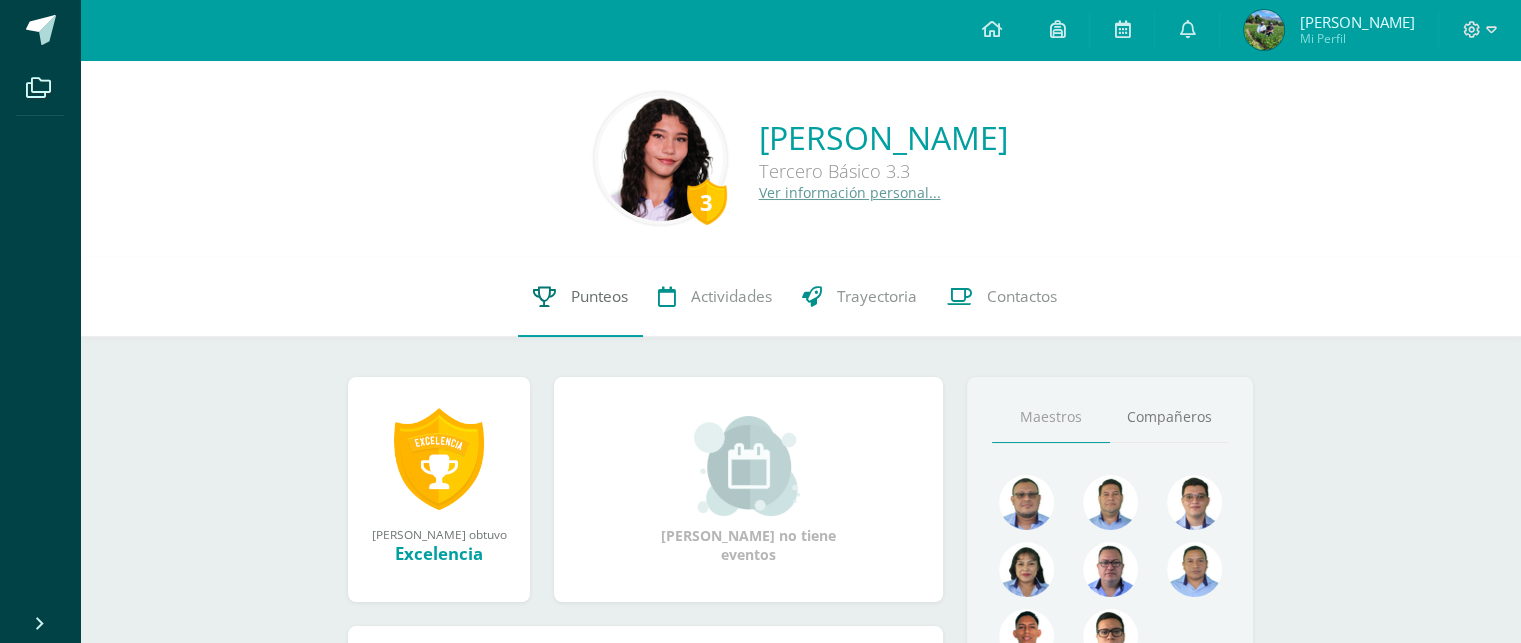 click on "Punteos" at bounding box center [599, 296] 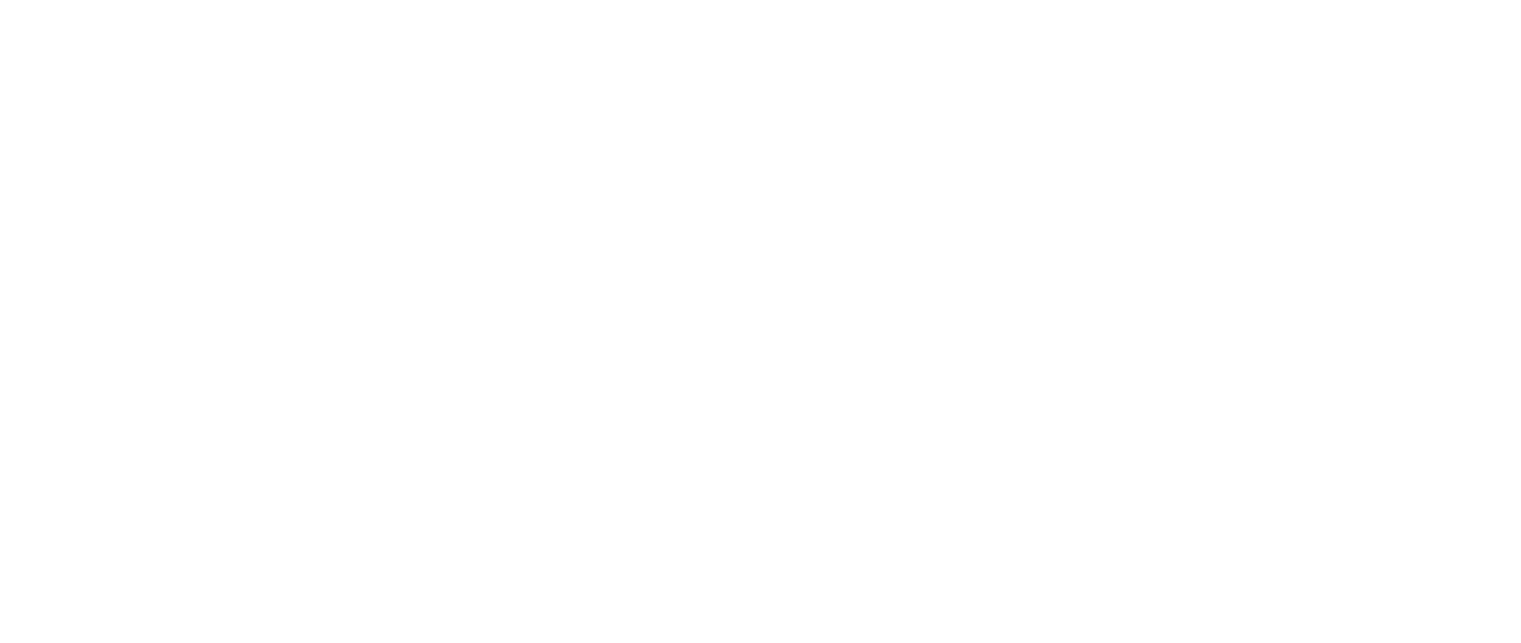 scroll, scrollTop: 0, scrollLeft: 0, axis: both 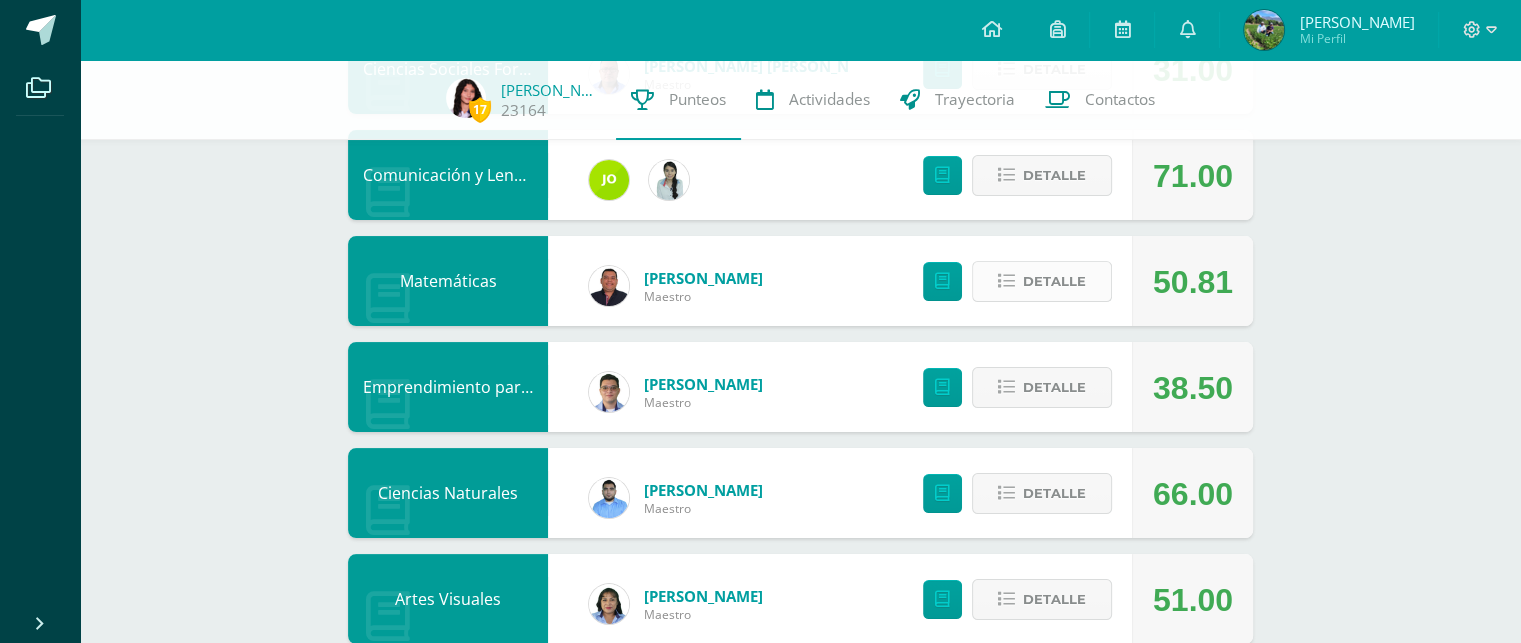 click on "Detalle" at bounding box center (1054, 281) 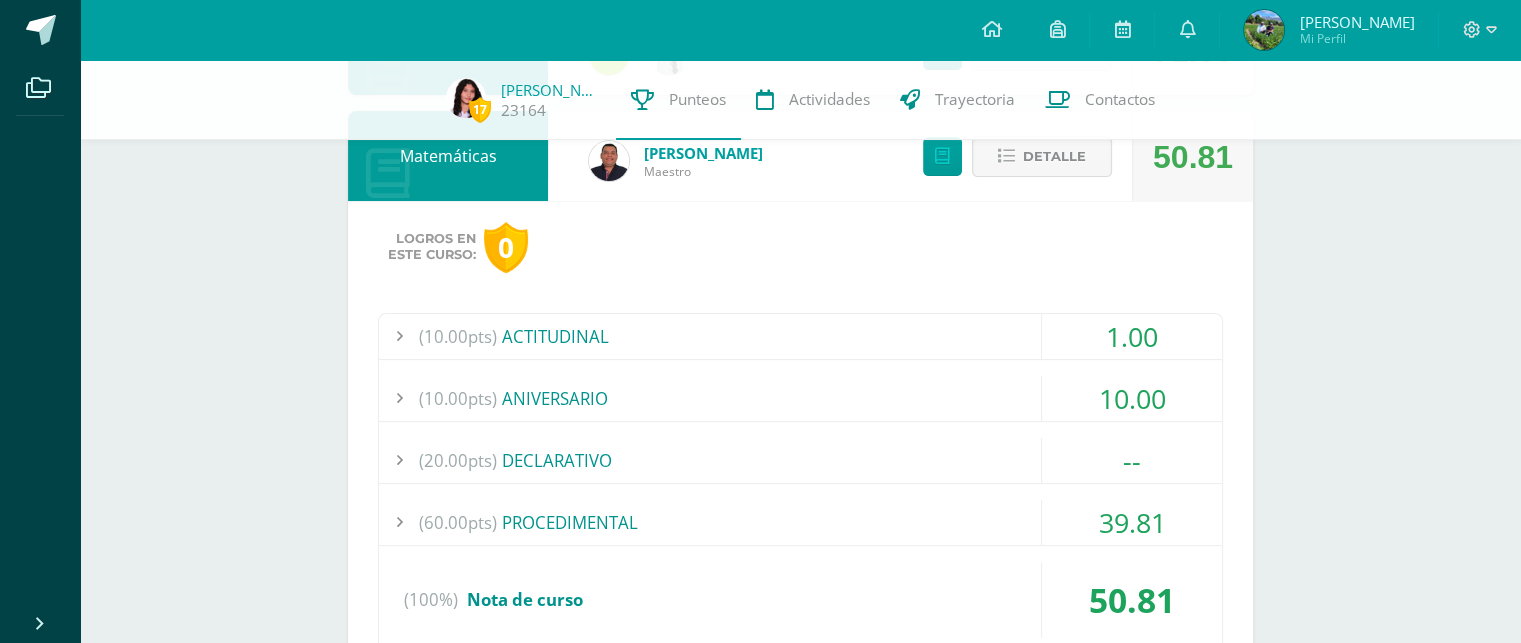 scroll, scrollTop: 402, scrollLeft: 0, axis: vertical 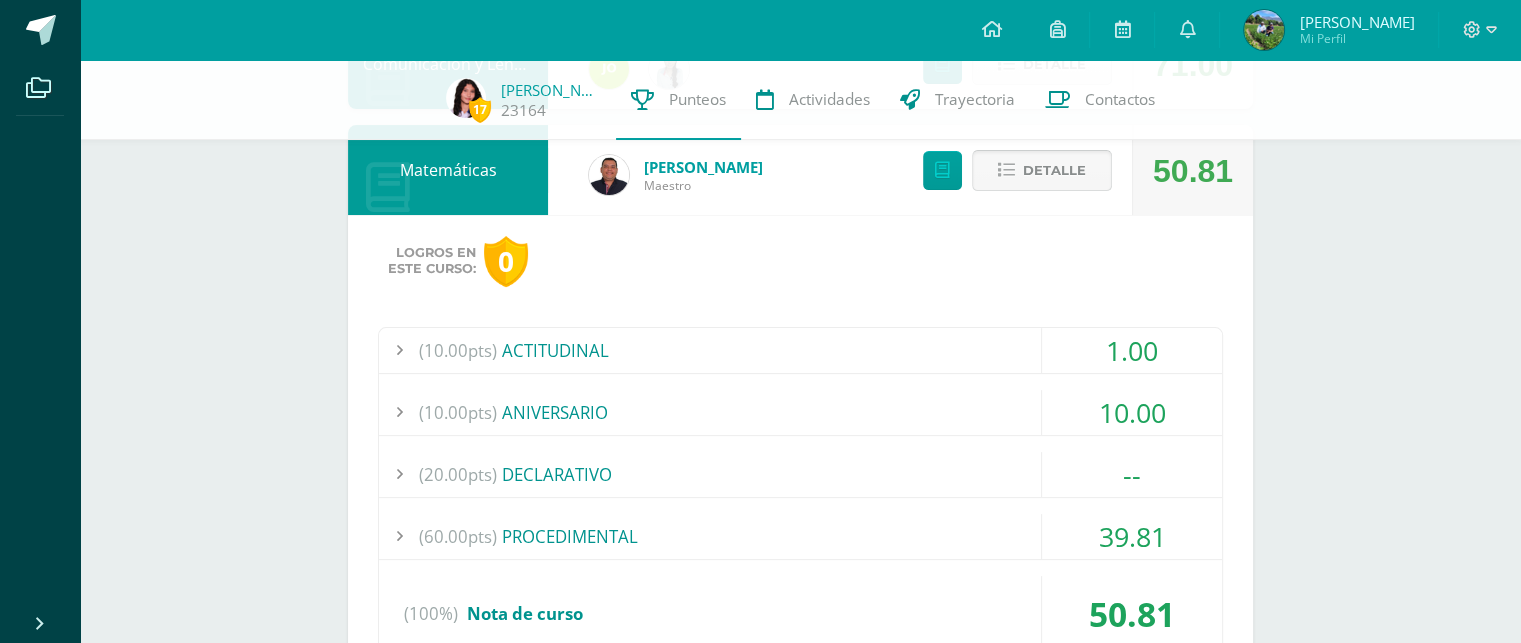 click on "Detalle" at bounding box center (1054, 170) 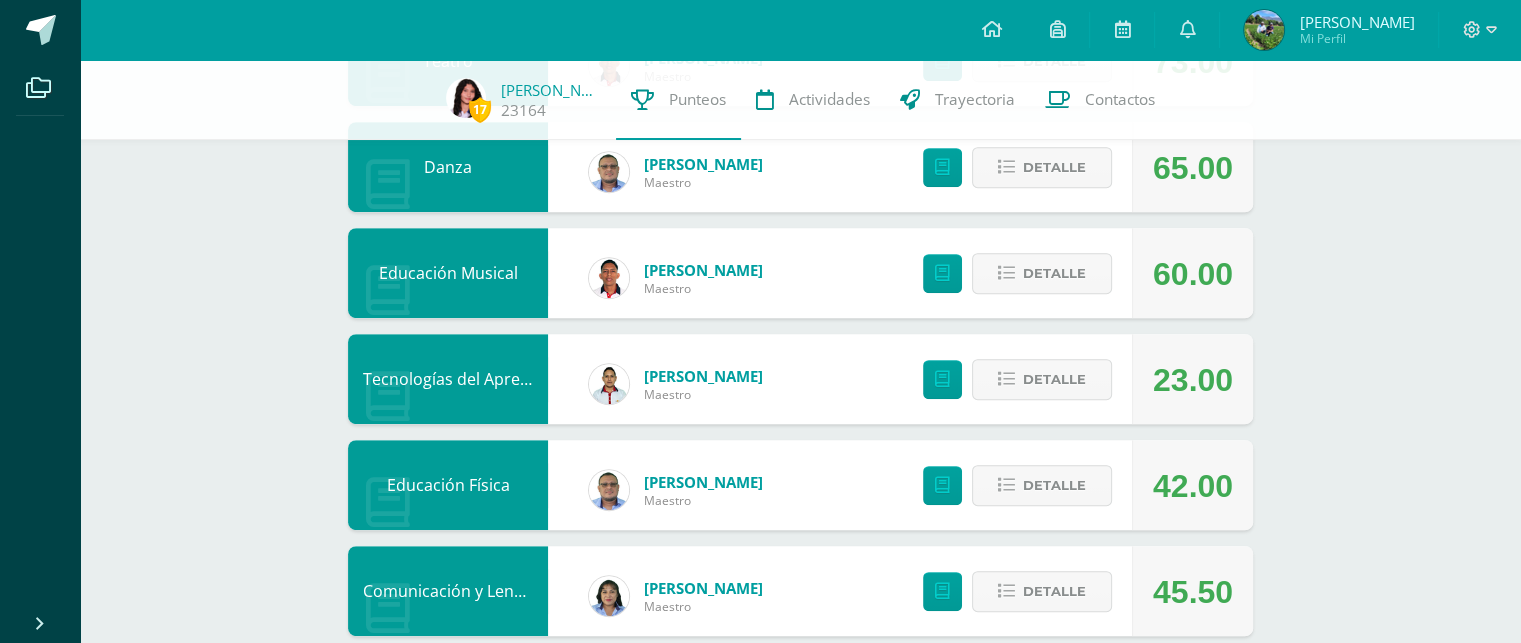 scroll, scrollTop: 940, scrollLeft: 0, axis: vertical 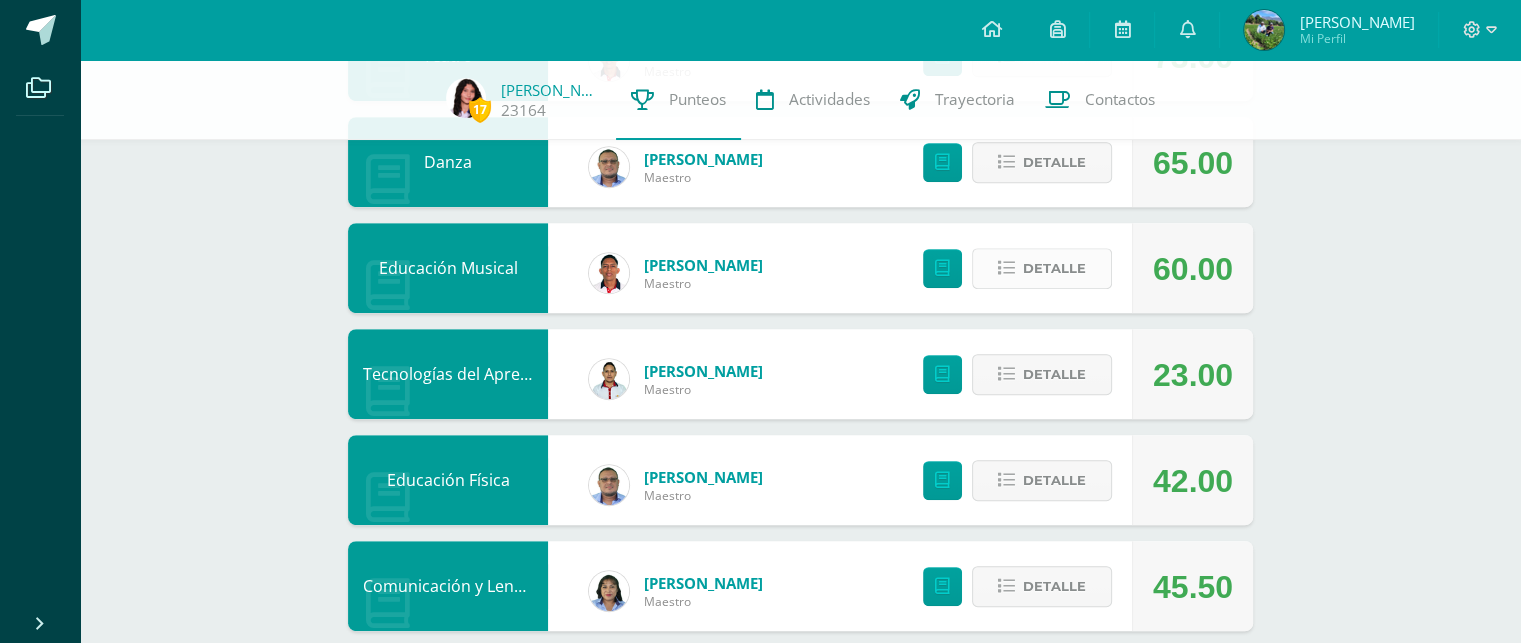 click on "Detalle" at bounding box center [1054, 268] 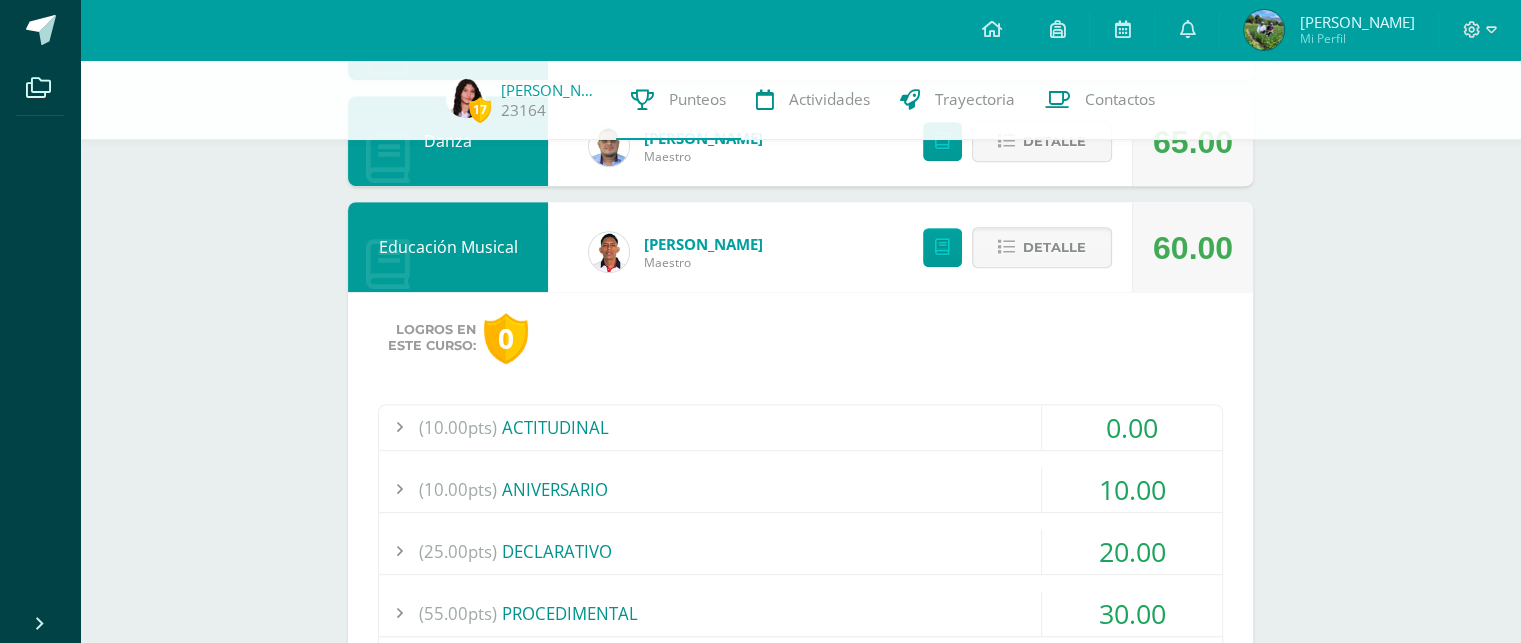 scroll, scrollTop: 931, scrollLeft: 0, axis: vertical 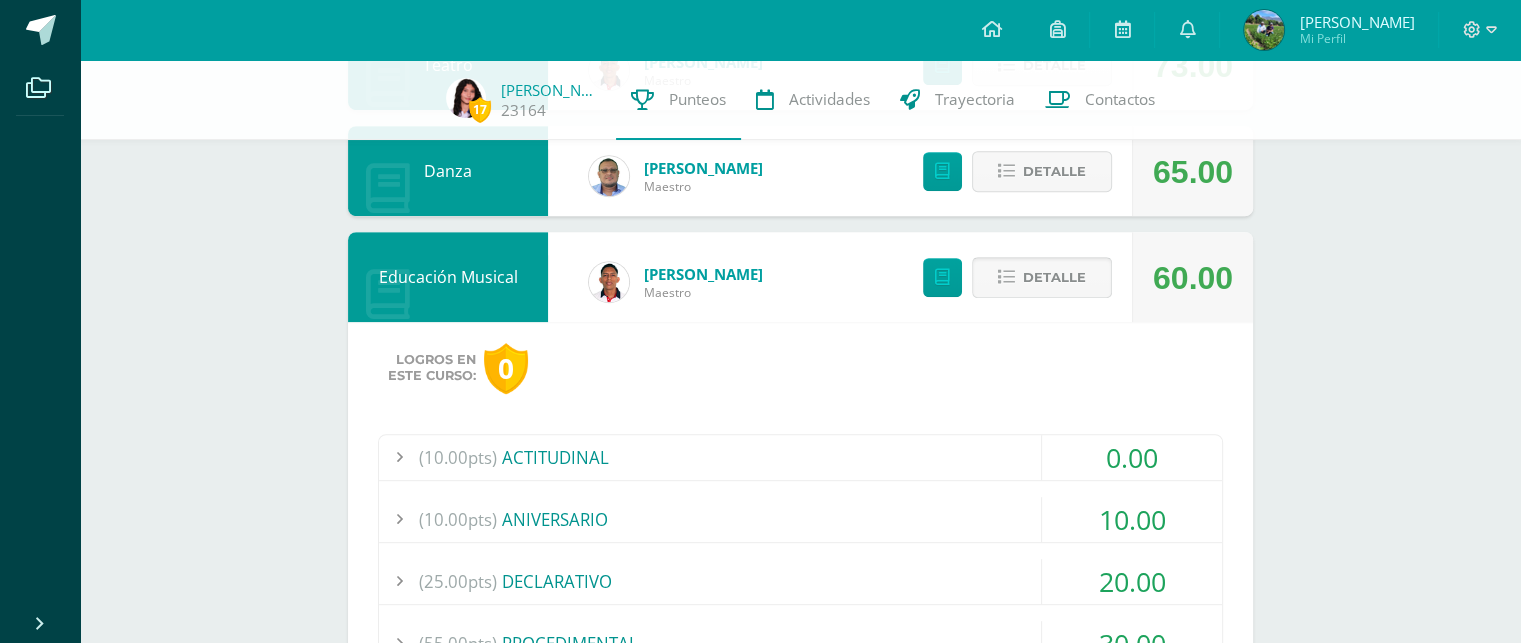 click on "Detalle" at bounding box center [1054, 277] 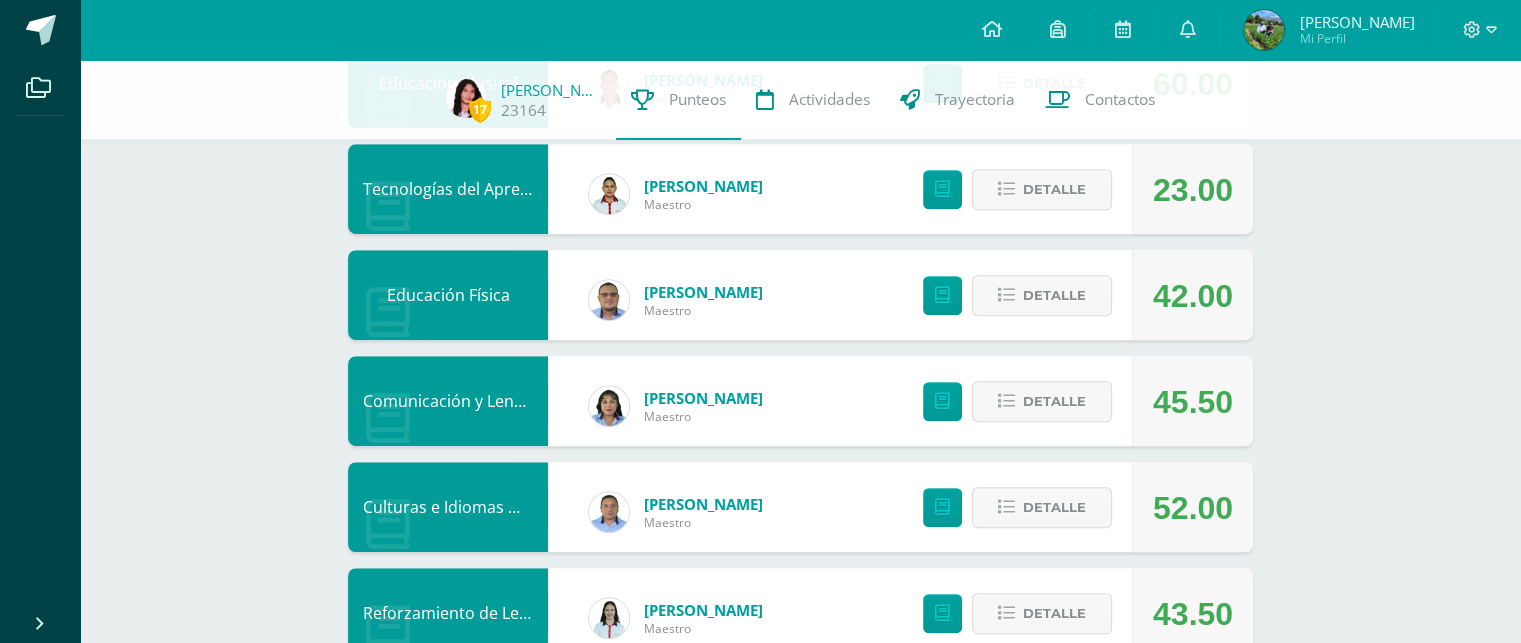 scroll, scrollTop: 1128, scrollLeft: 0, axis: vertical 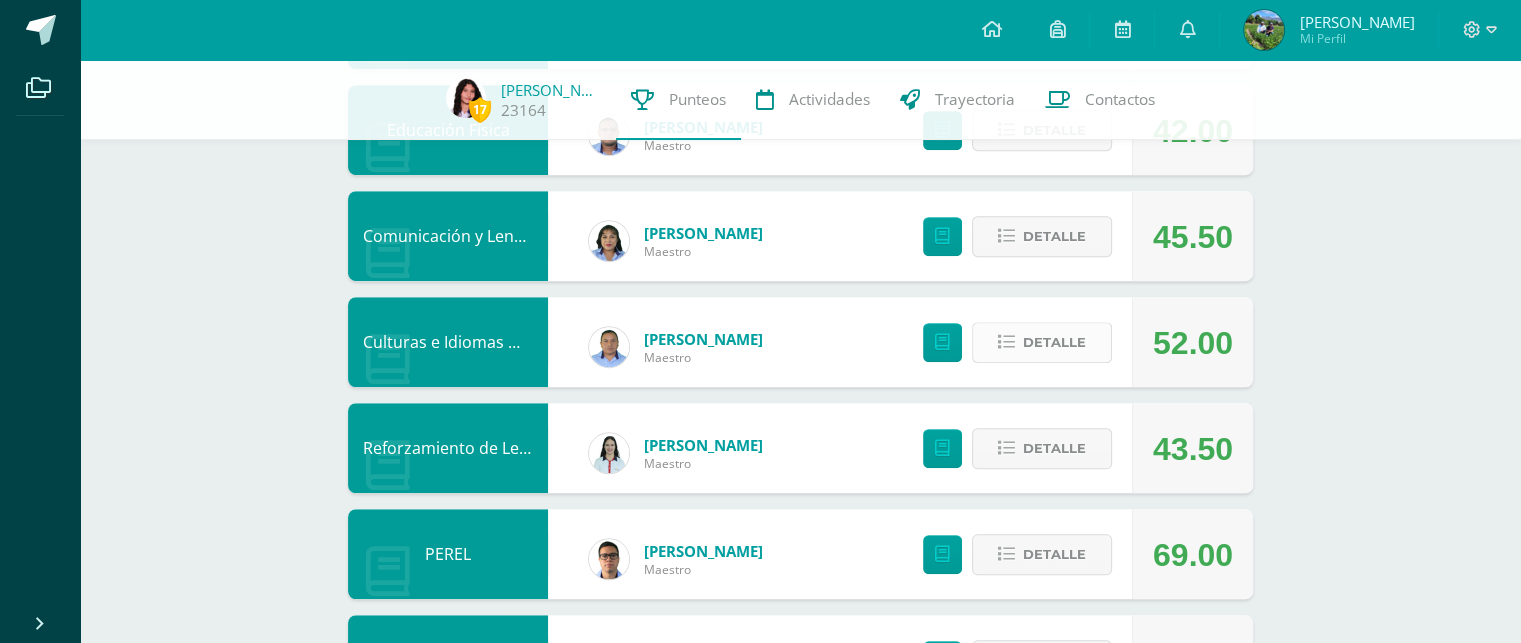 click on "Detalle" at bounding box center [1054, 342] 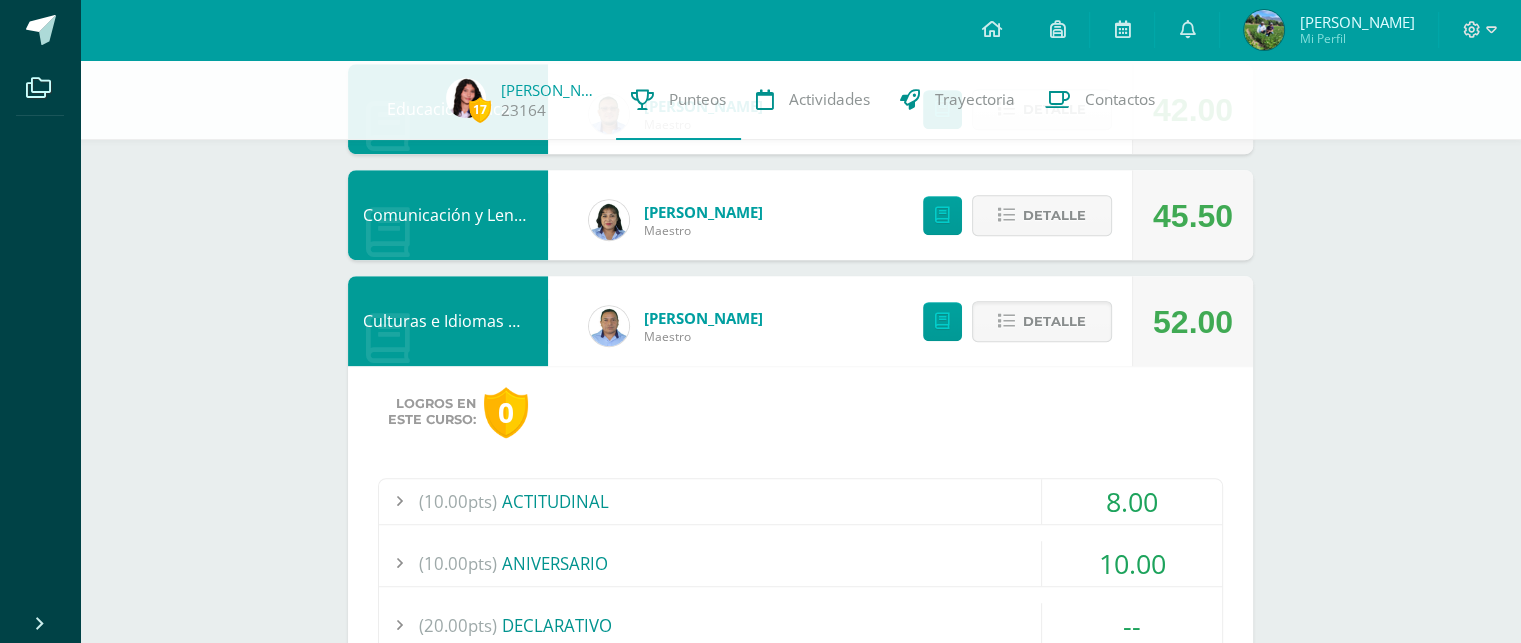 scroll, scrollTop: 1308, scrollLeft: 0, axis: vertical 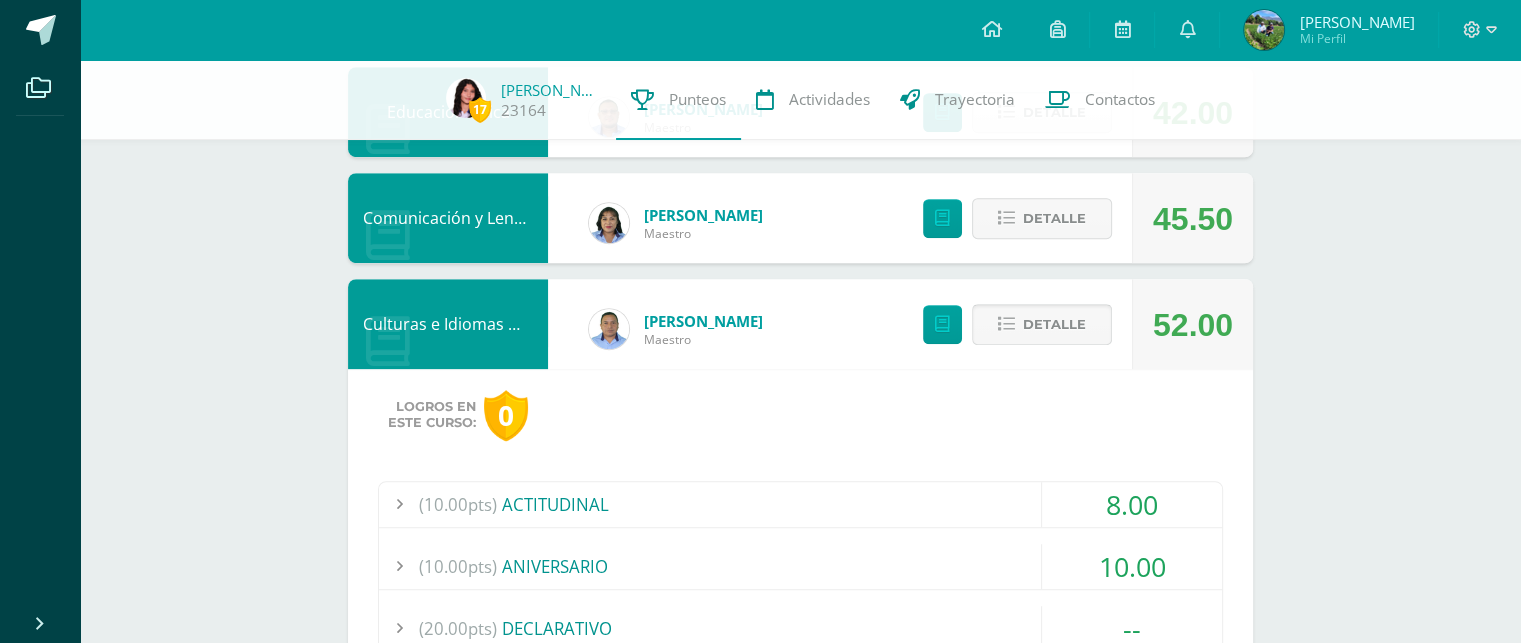 click on "Detalle" at bounding box center (1054, 324) 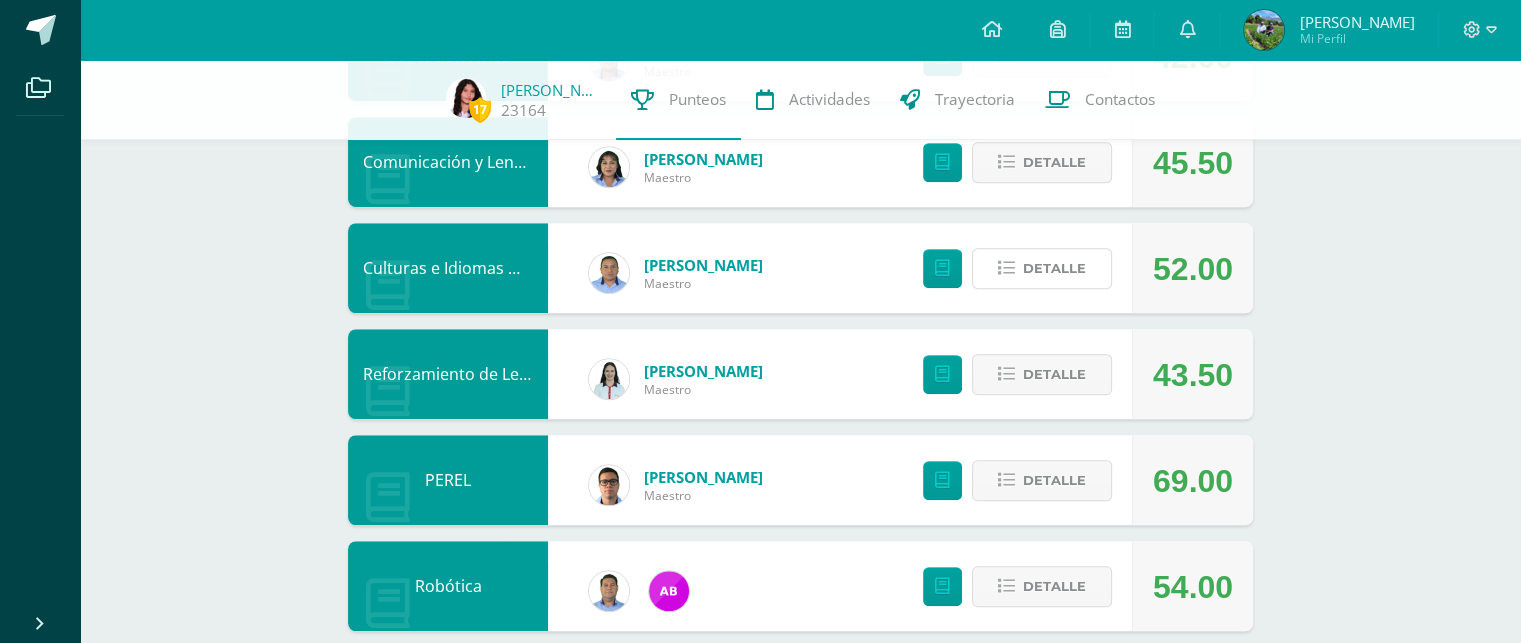 scroll, scrollTop: 1392, scrollLeft: 0, axis: vertical 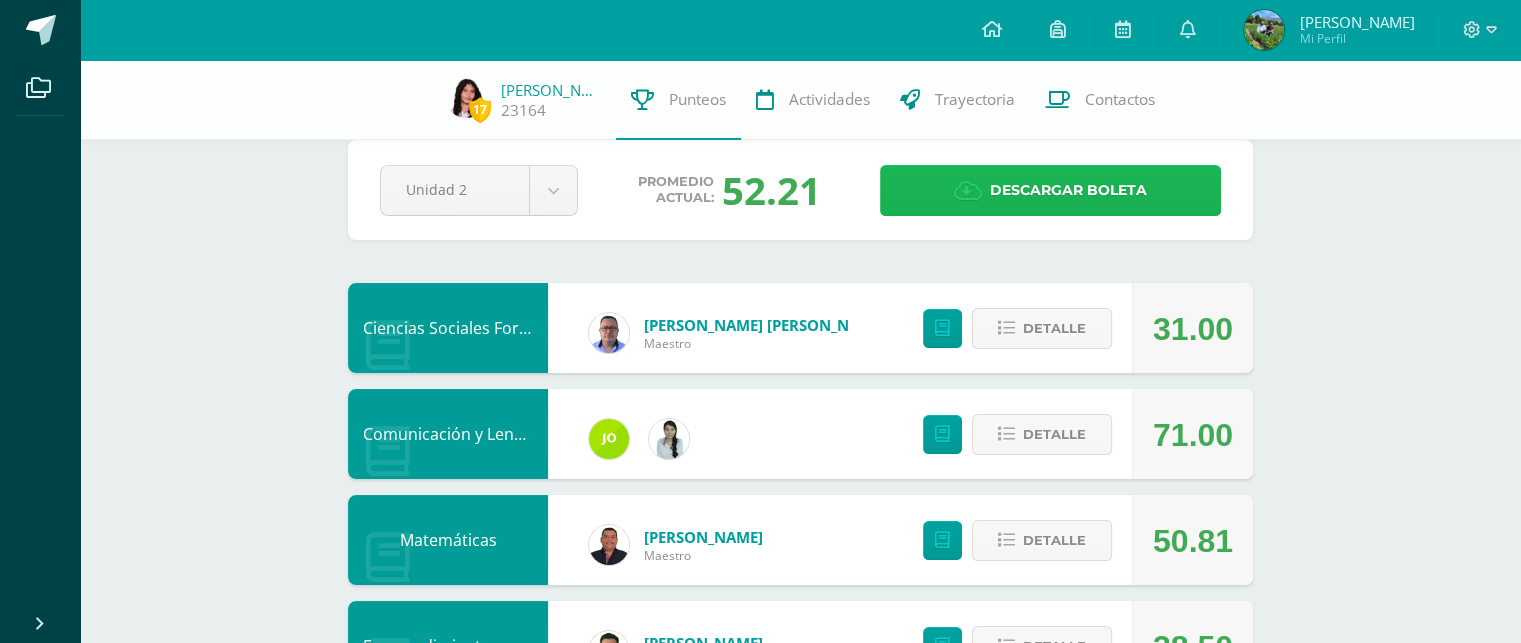 click on "Descargar boleta" at bounding box center (1068, 190) 